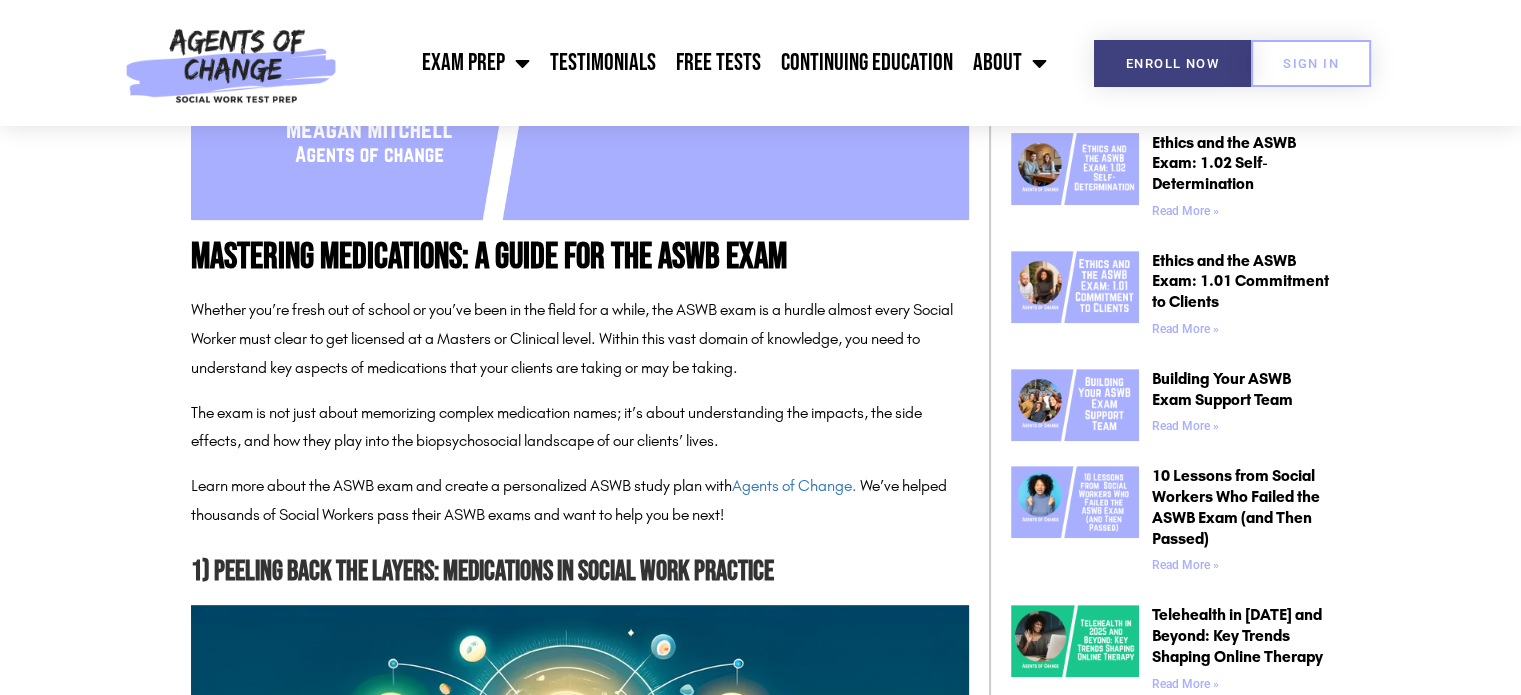 scroll, scrollTop: 800, scrollLeft: 0, axis: vertical 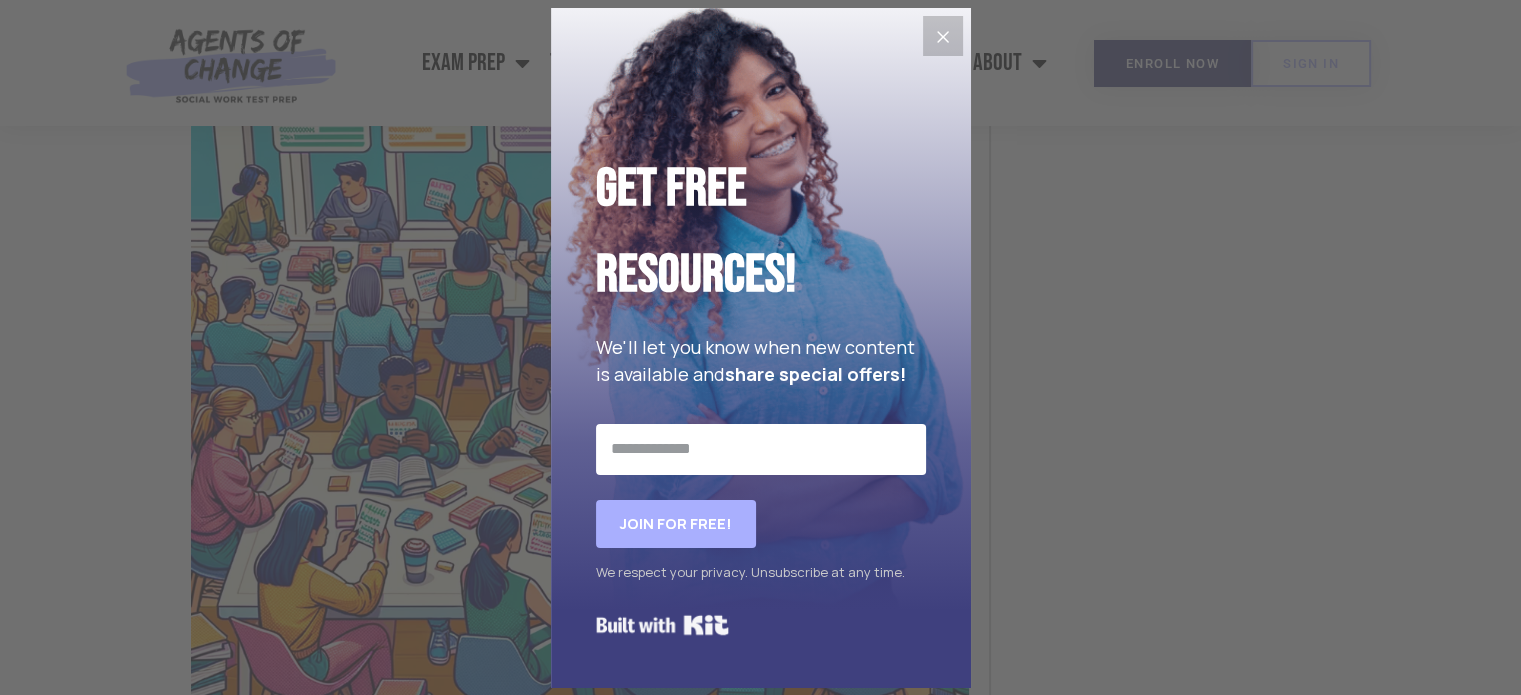 click 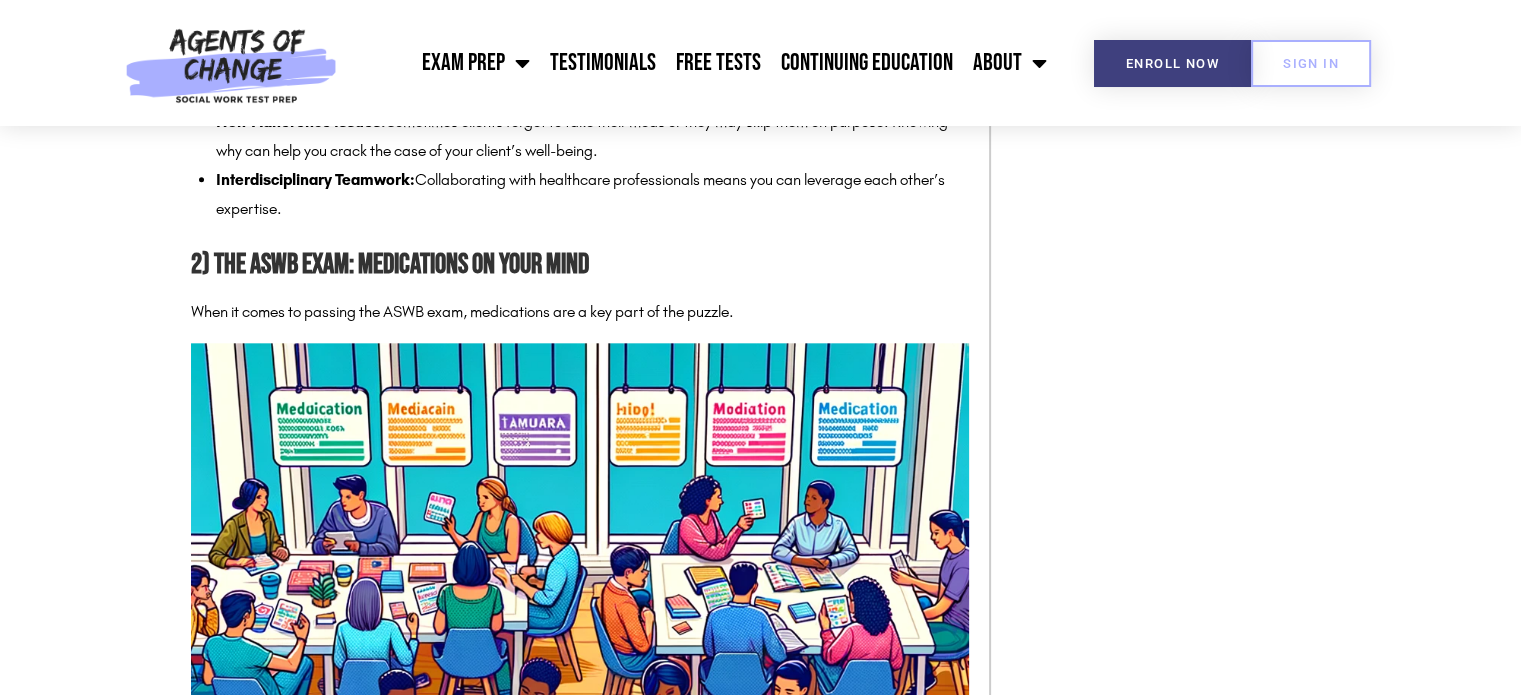 scroll, scrollTop: 2100, scrollLeft: 0, axis: vertical 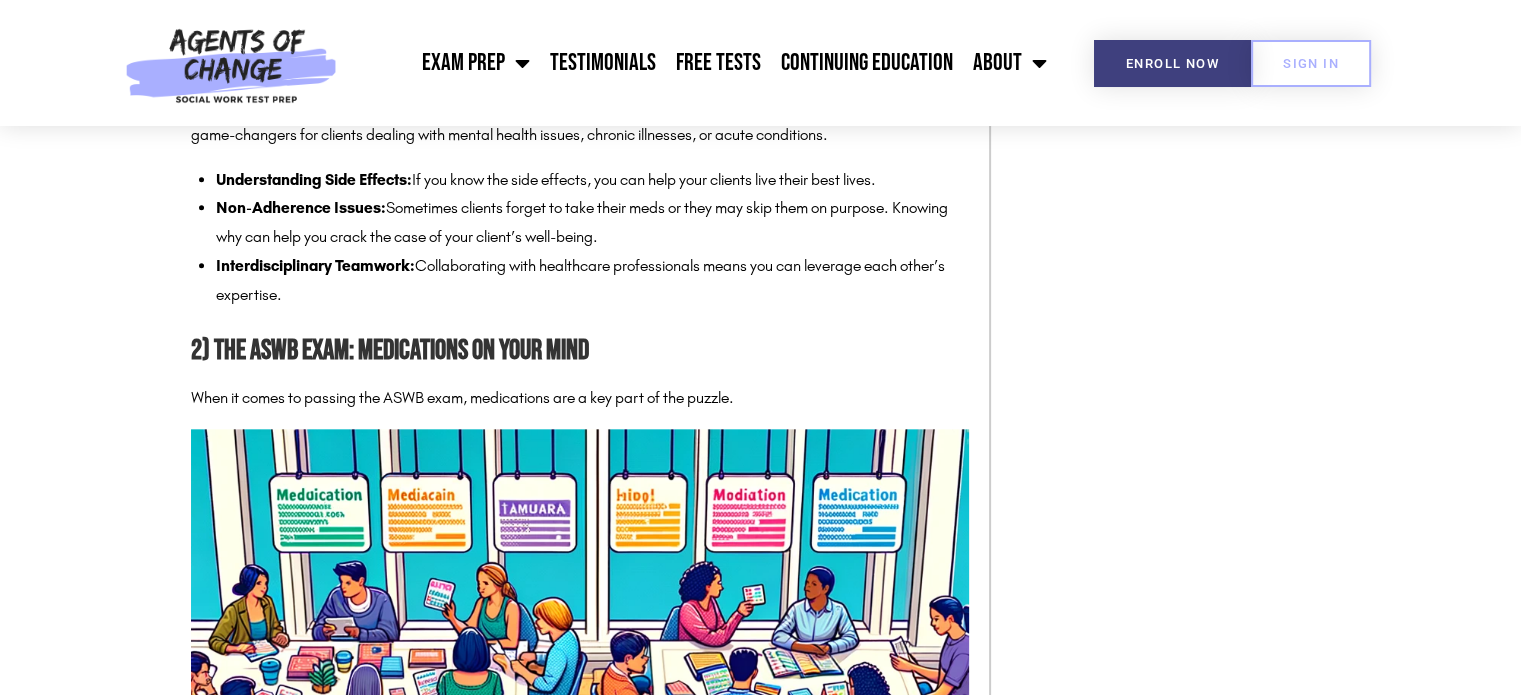 click on "When it comes to passing the ASWB exam, medications are a key part of the puzzle." at bounding box center (580, 398) 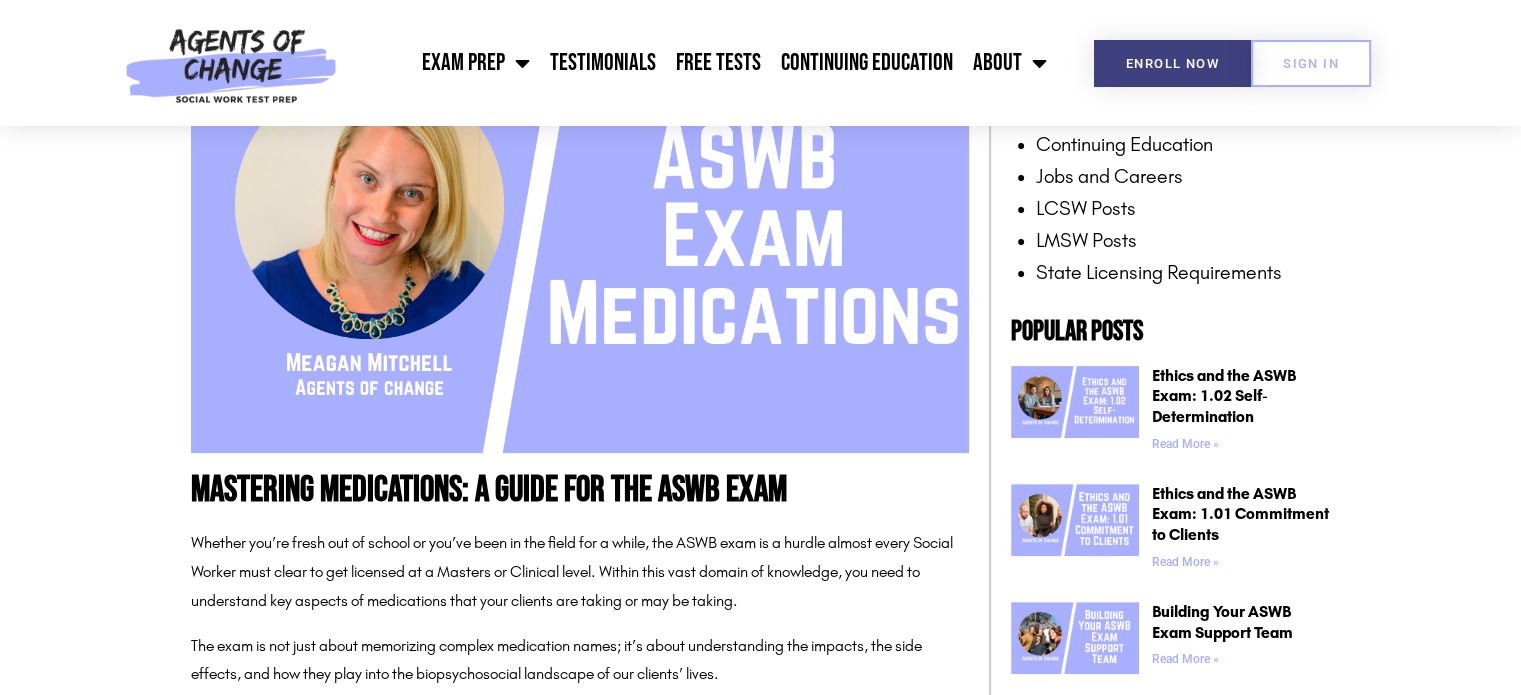 scroll, scrollTop: 300, scrollLeft: 0, axis: vertical 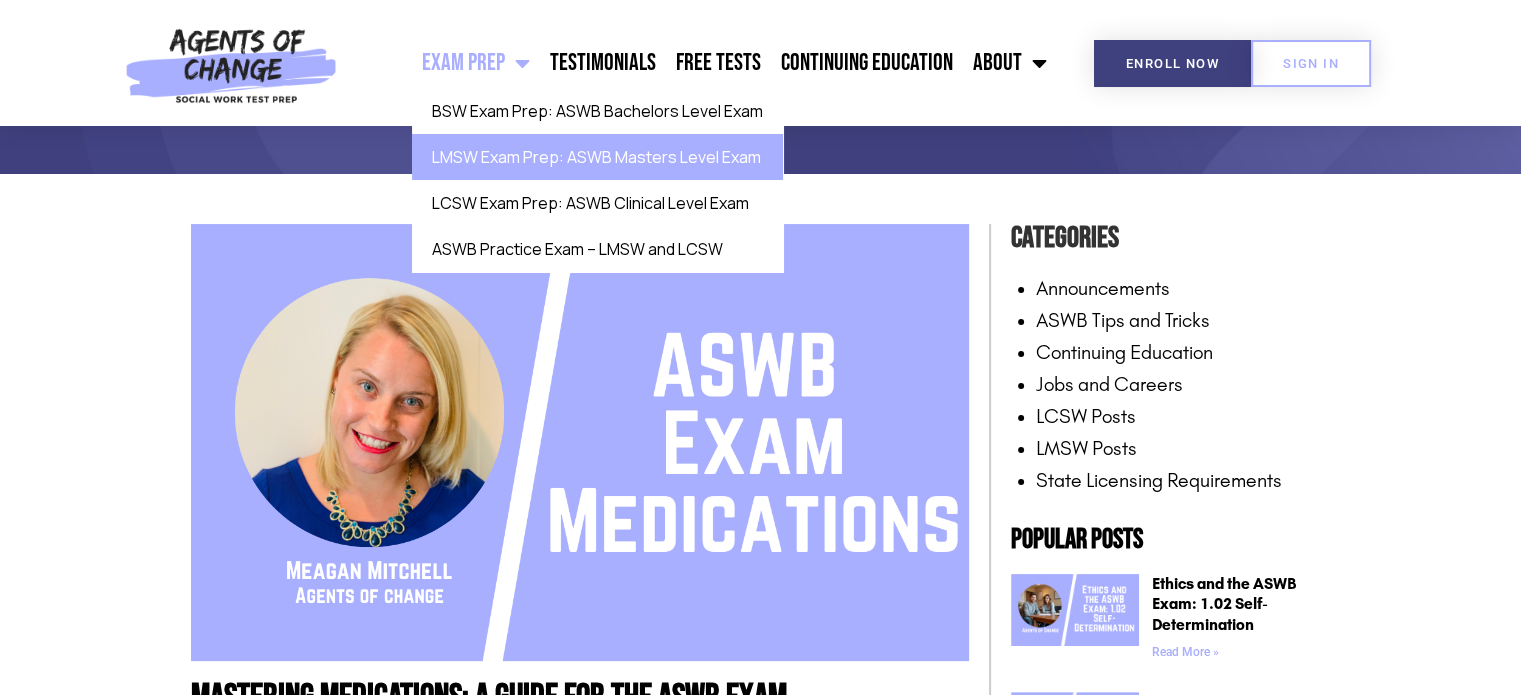 click on "LMSW Exam Prep: ASWB Masters Level Exam" 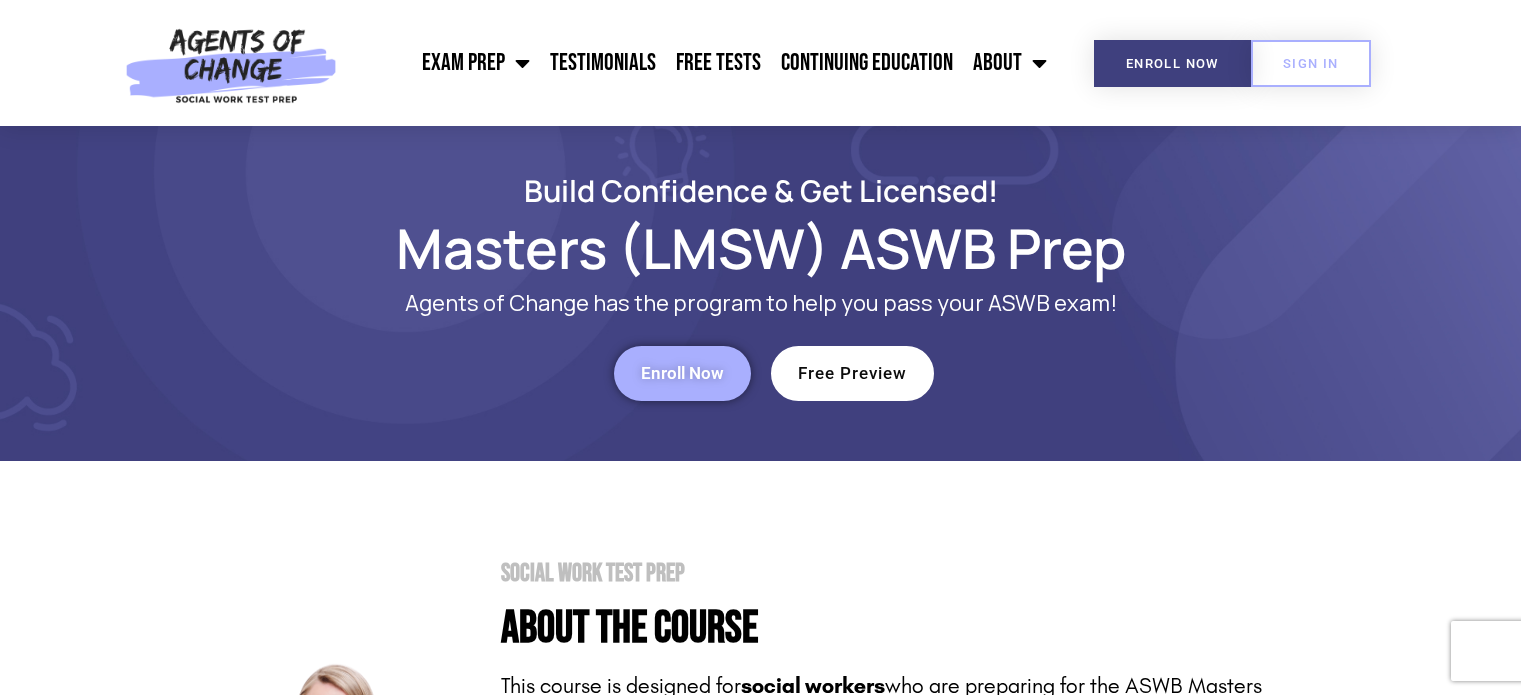 scroll, scrollTop: 276, scrollLeft: 0, axis: vertical 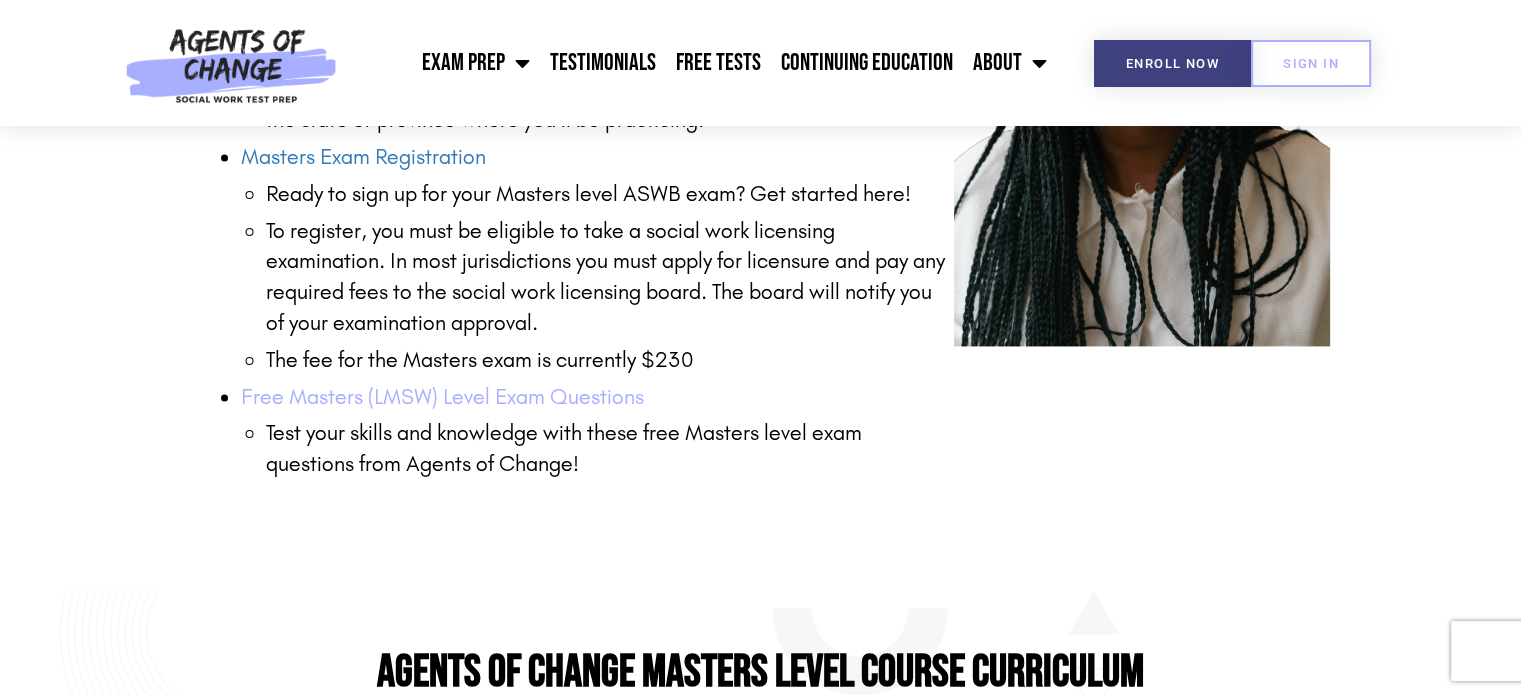 click on "Free Masters (LMSW) Level Exam Questions" at bounding box center (442, 397) 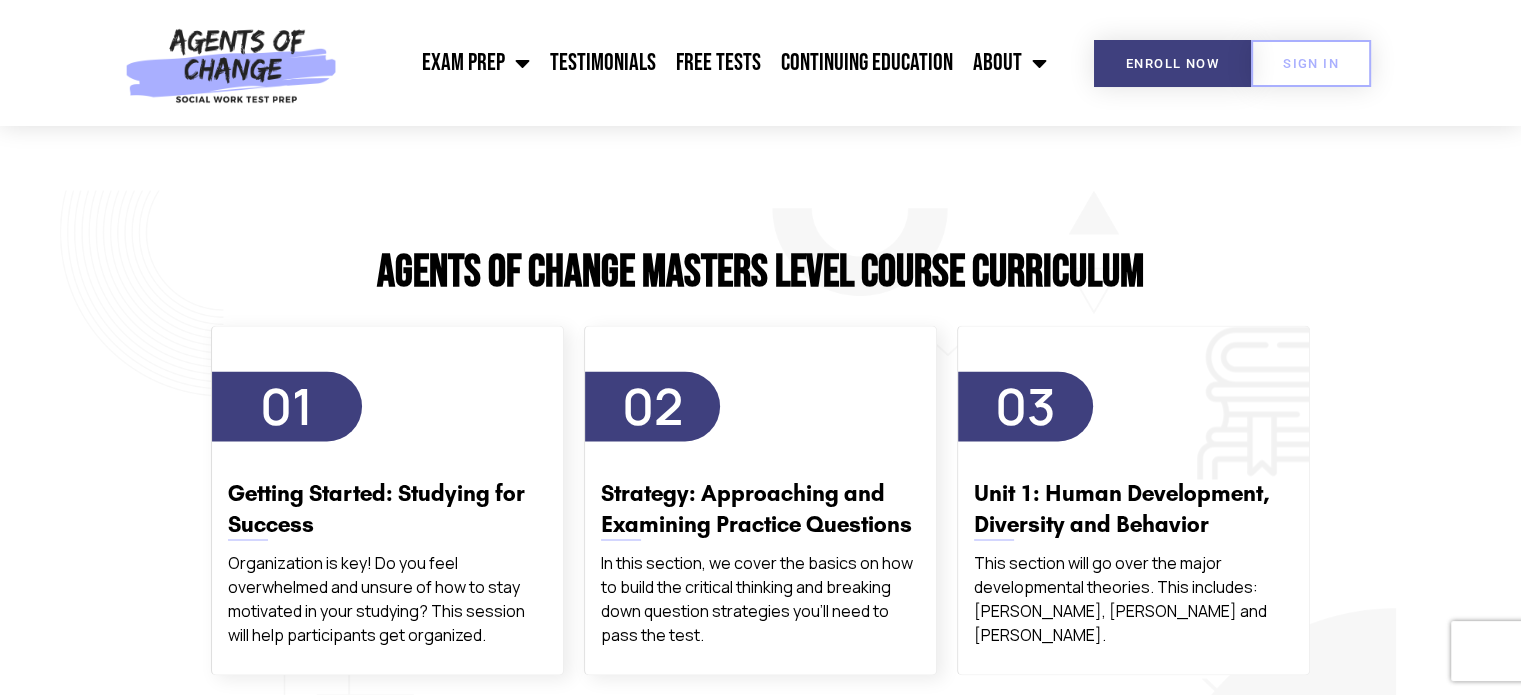 scroll, scrollTop: 3400, scrollLeft: 0, axis: vertical 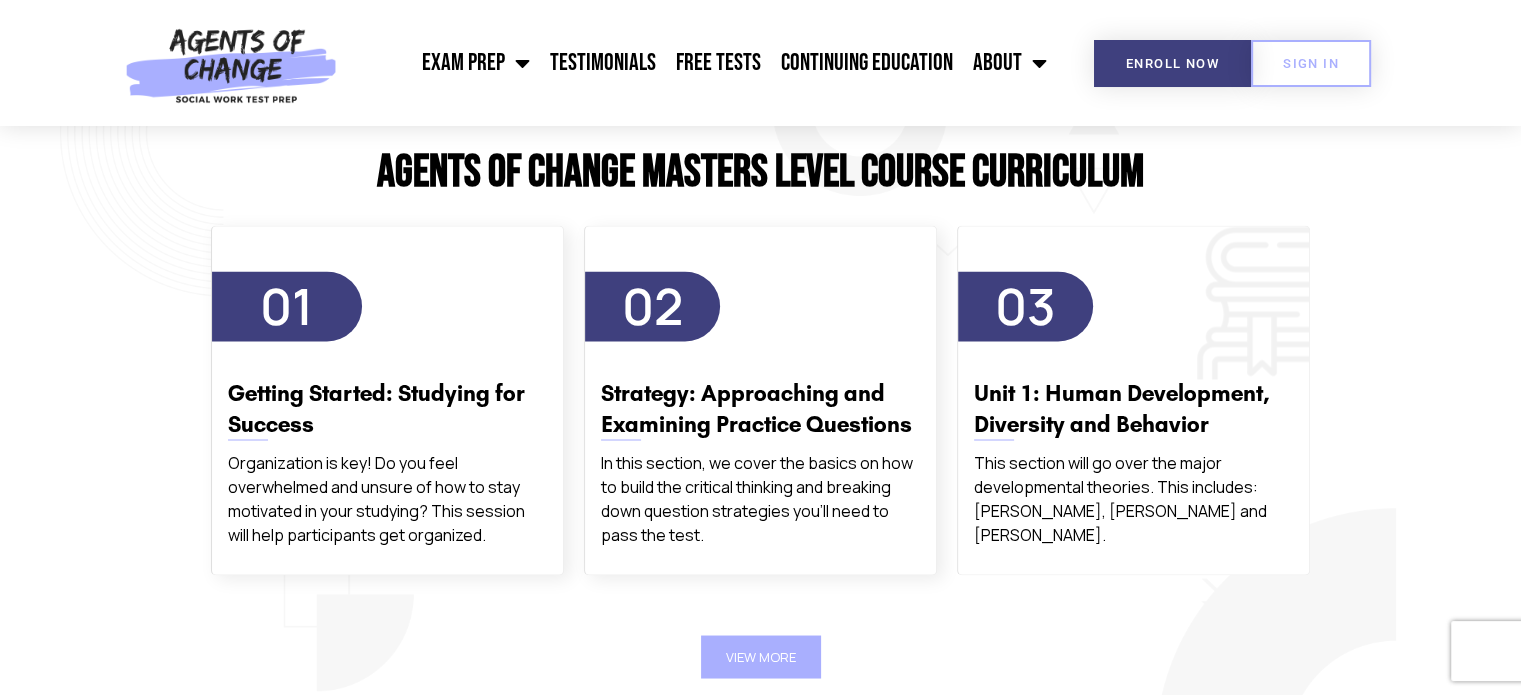 click on "This section will go over the major developmental theories. This includes: Erikson, Piaget and Kohlberg." at bounding box center (1133, 498) 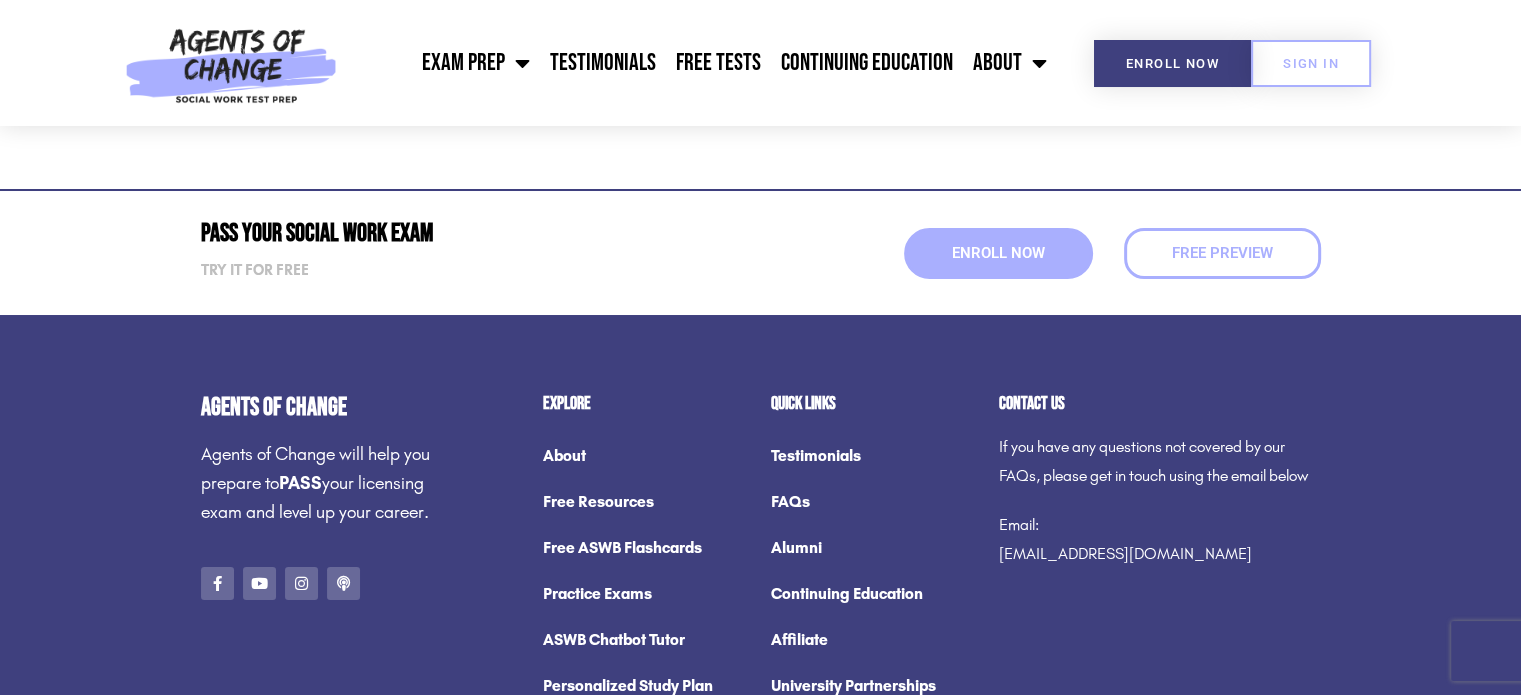 scroll, scrollTop: 7300, scrollLeft: 0, axis: vertical 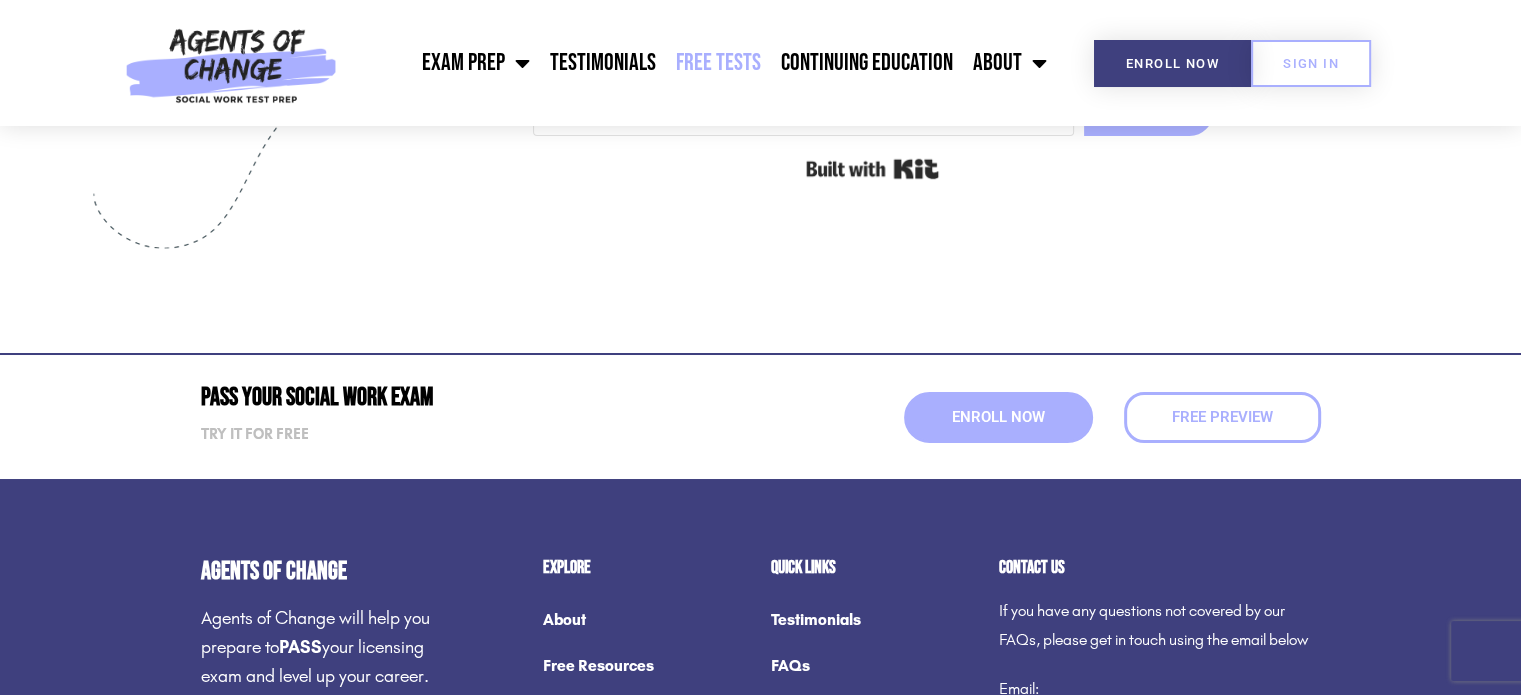 click on "Free Tests" 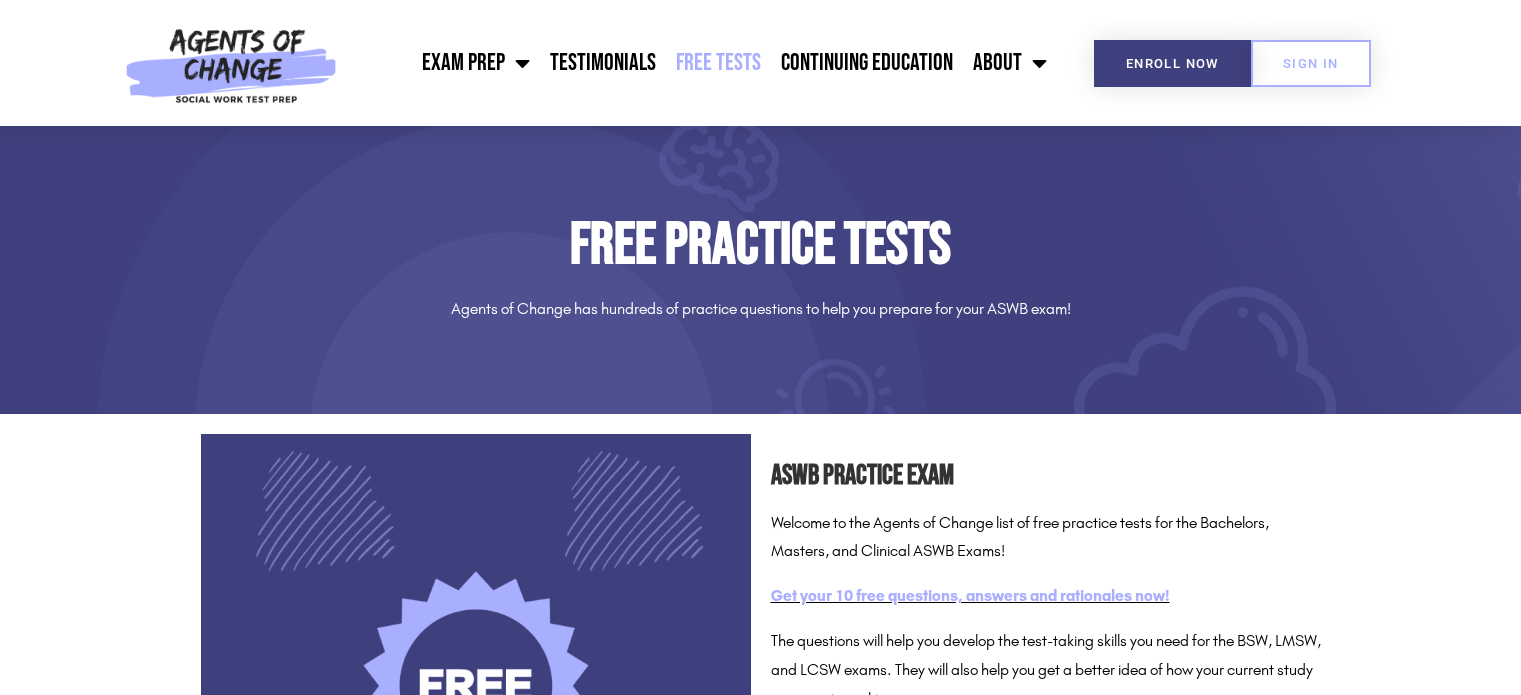 scroll, scrollTop: 200, scrollLeft: 0, axis: vertical 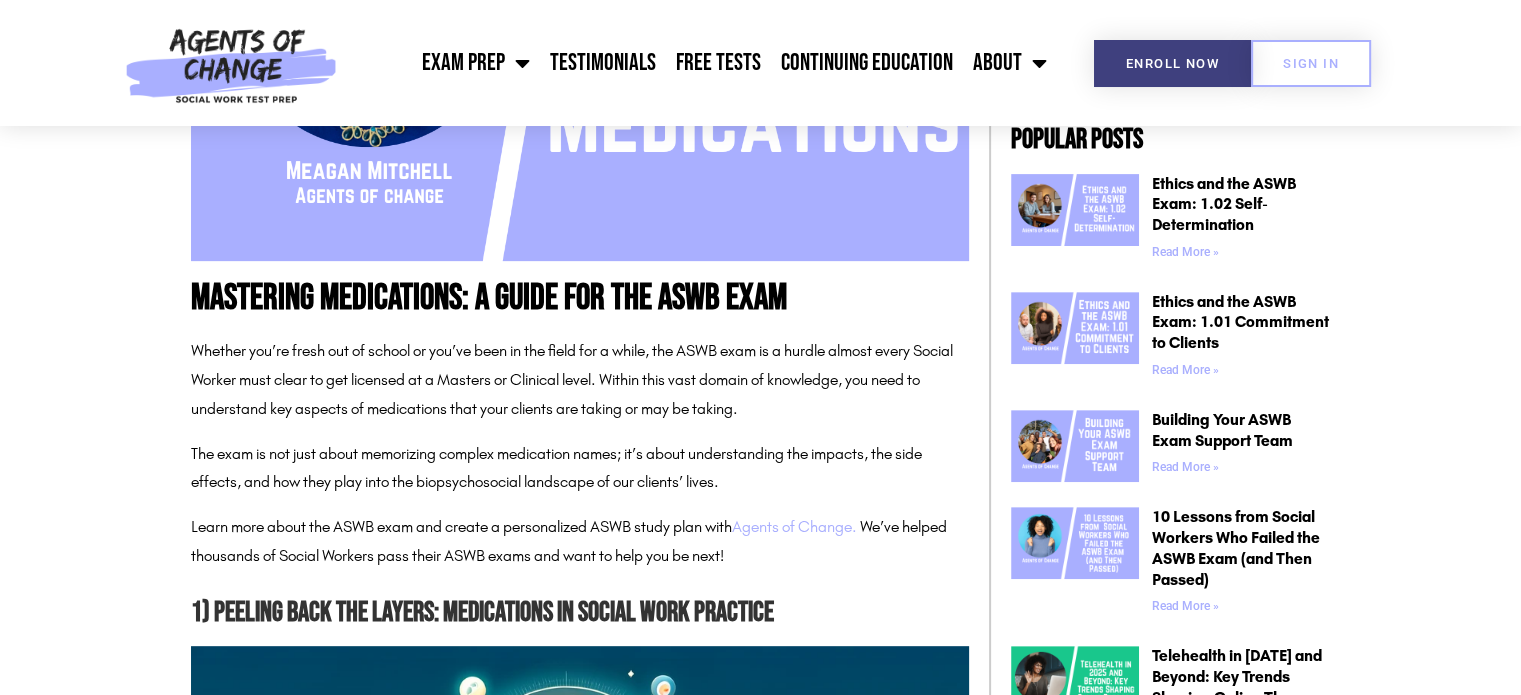 click on "Agents of Change." at bounding box center (794, 526) 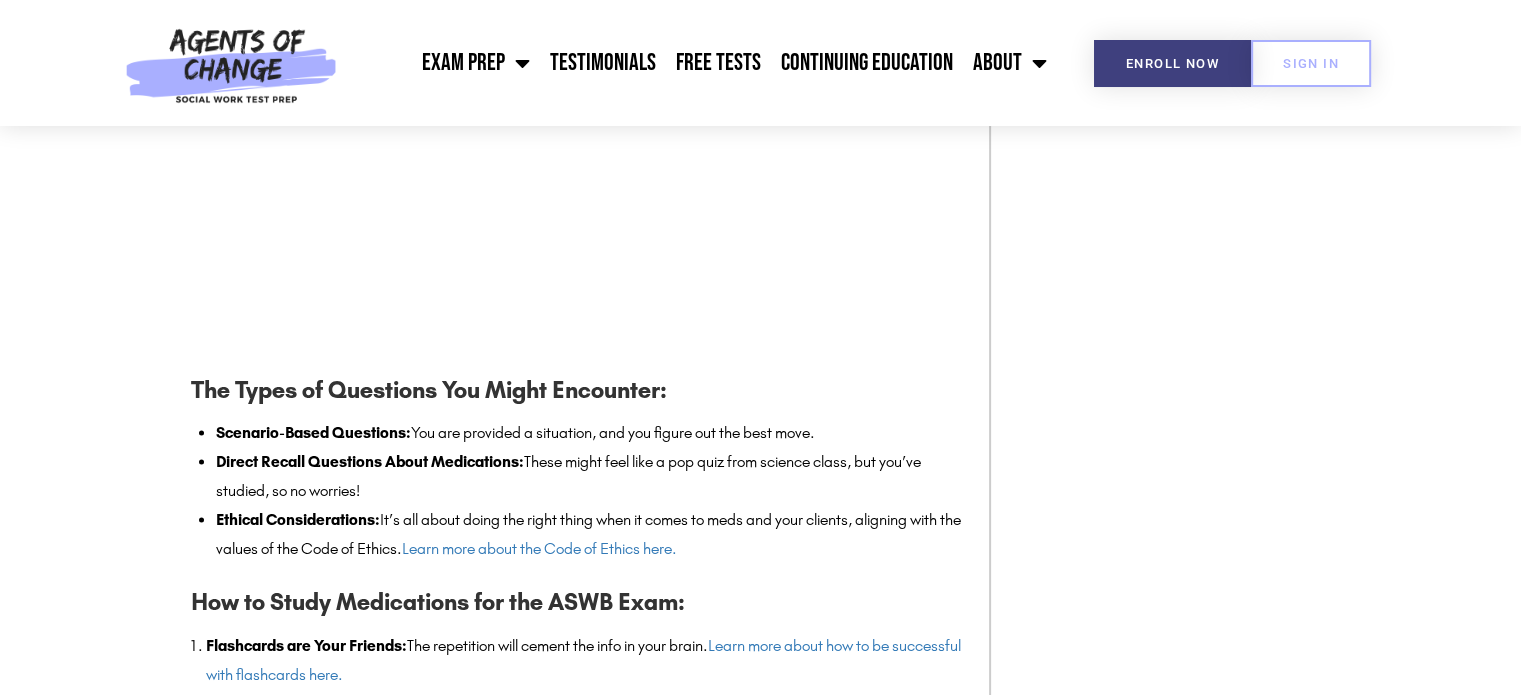 scroll, scrollTop: 3000, scrollLeft: 0, axis: vertical 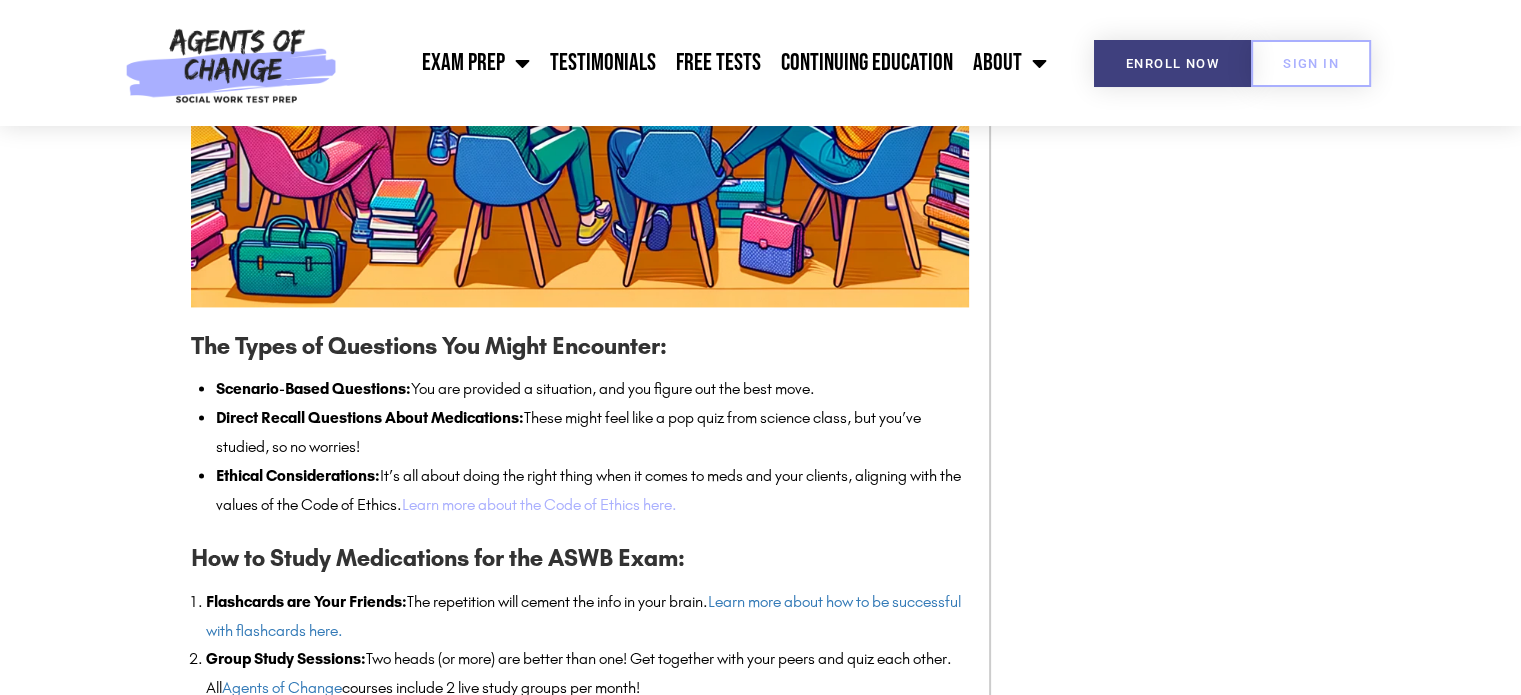 click on "Learn more about the Code of Ethics here." at bounding box center [539, 504] 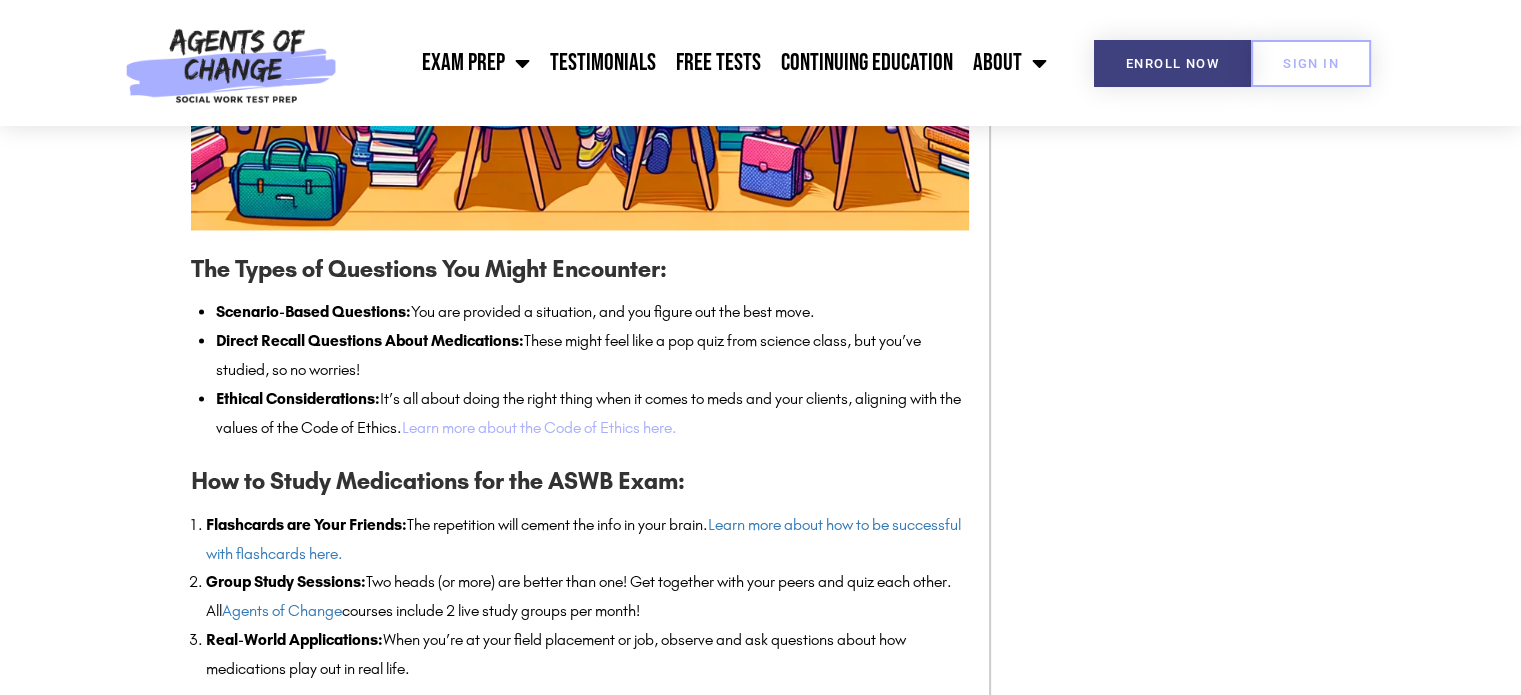 scroll, scrollTop: 3300, scrollLeft: 0, axis: vertical 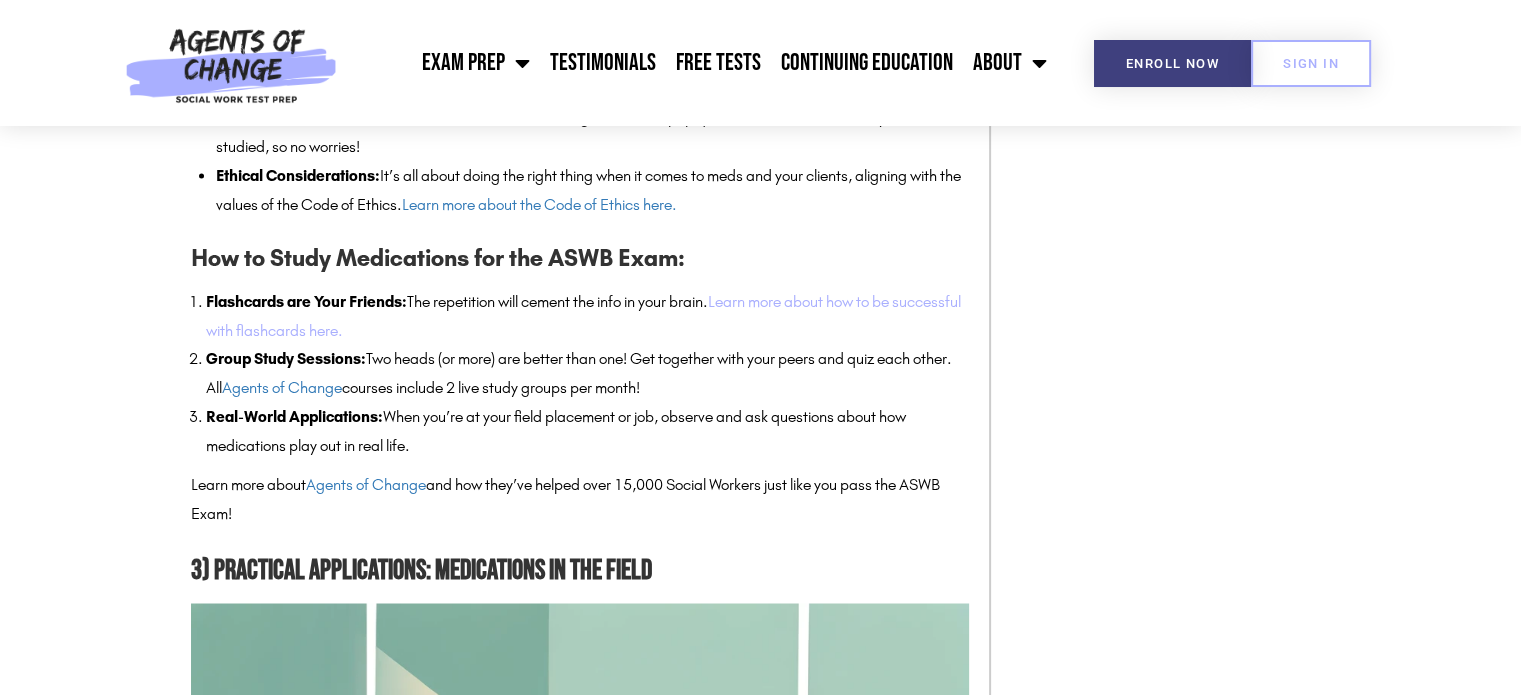 click on "Learn more about how to be successful with flashcards here." at bounding box center [583, 316] 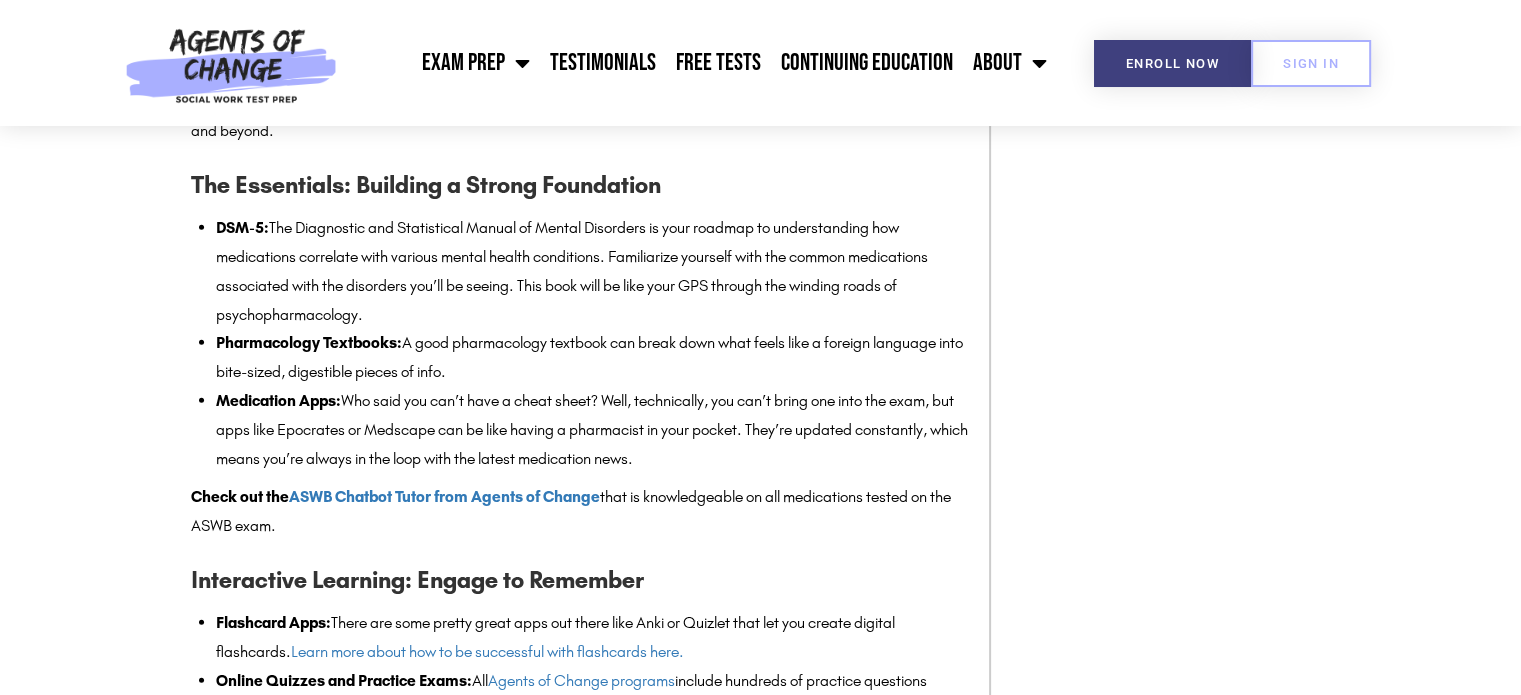 scroll, scrollTop: 4800, scrollLeft: 0, axis: vertical 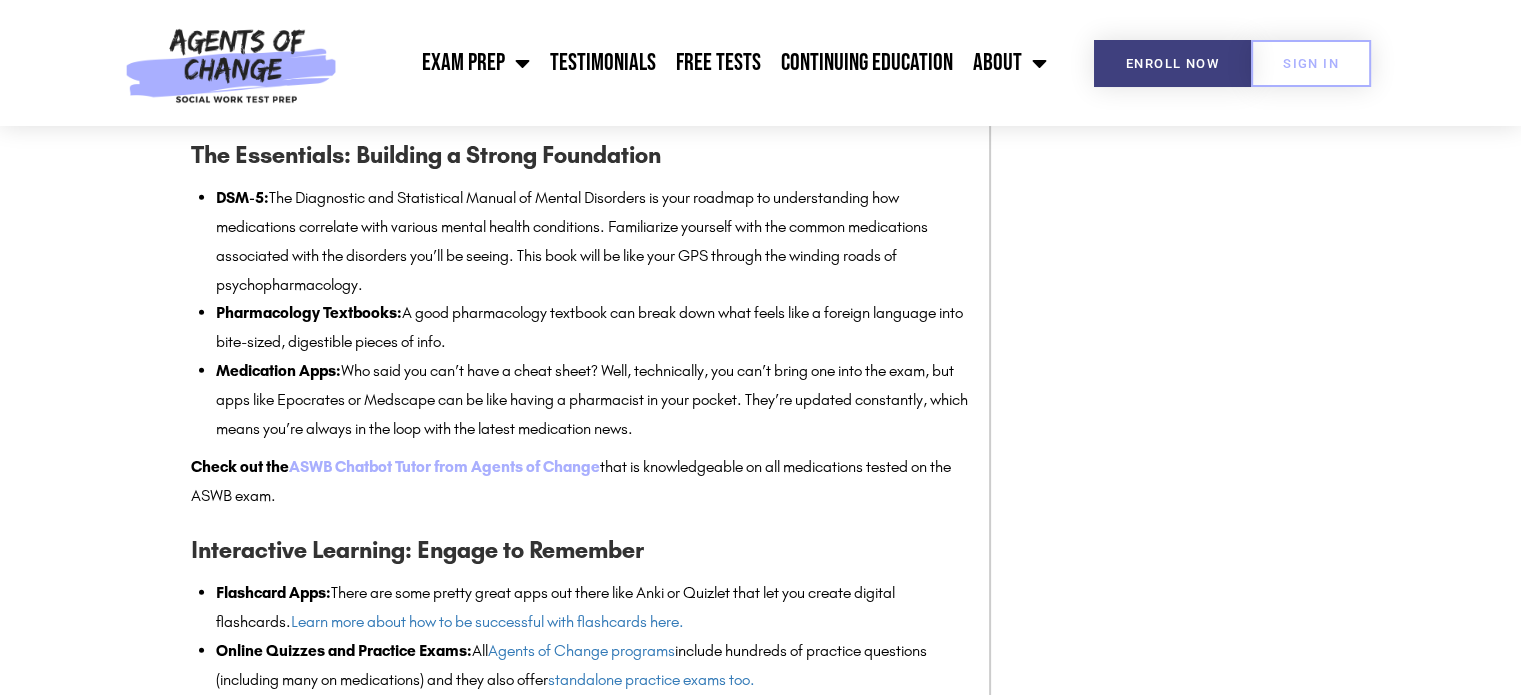 click on "ASWB Chatbot Tutor from Agents of Change" at bounding box center (444, 466) 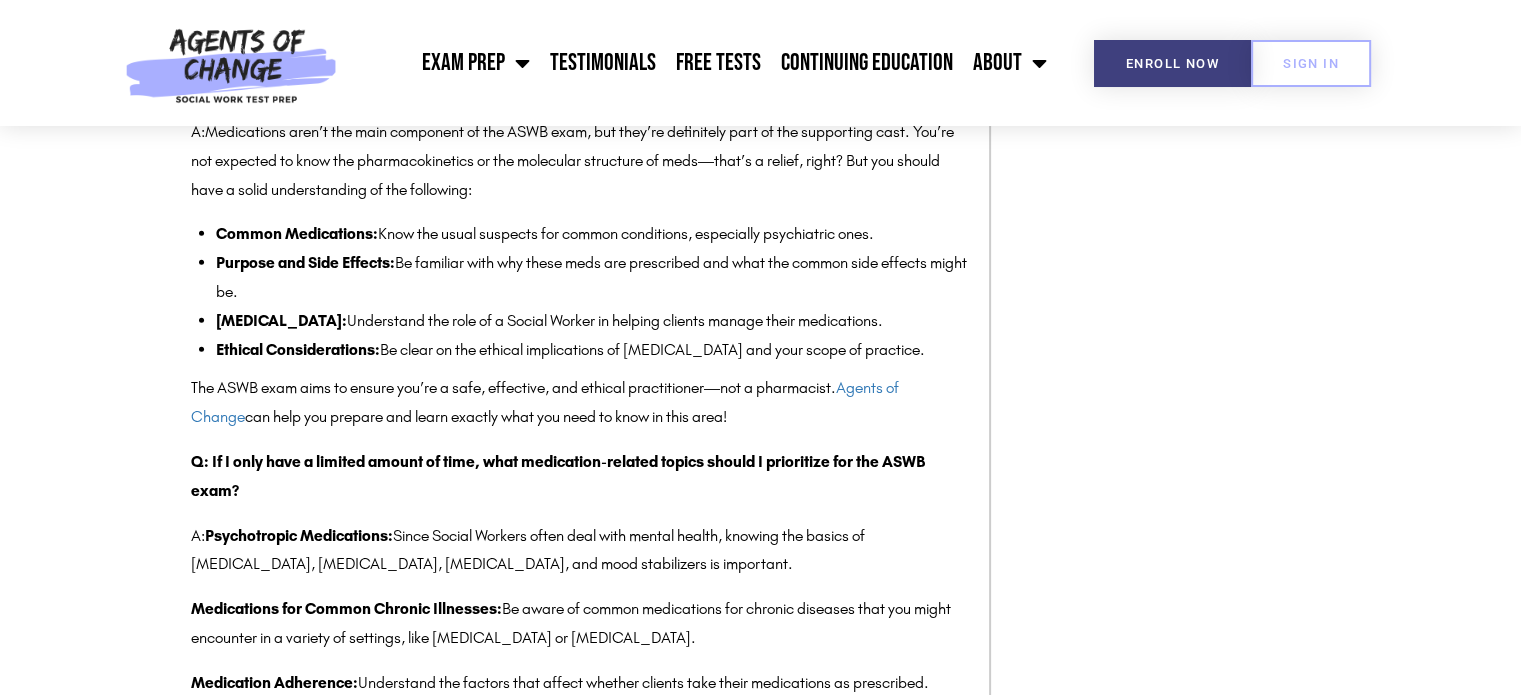 scroll, scrollTop: 6100, scrollLeft: 0, axis: vertical 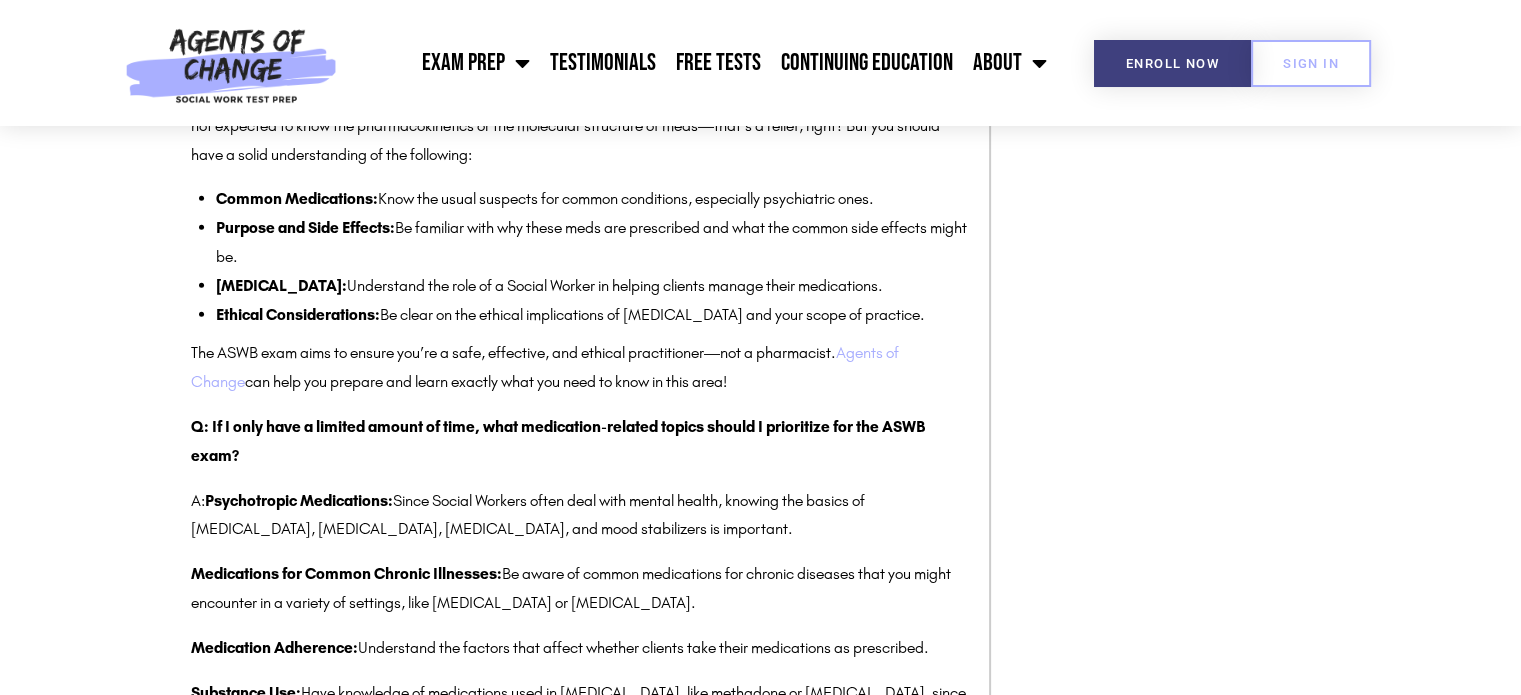 click on "Agents of Change" at bounding box center [545, 367] 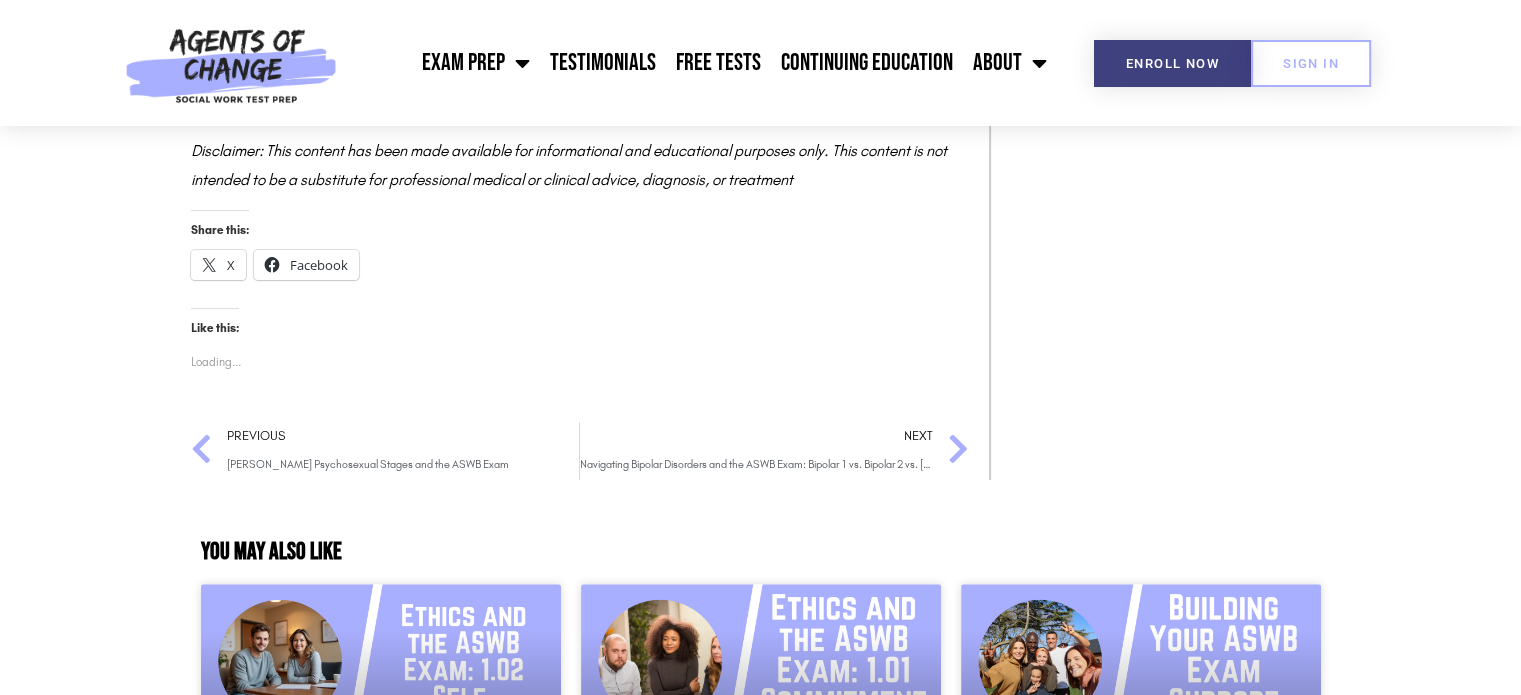 scroll, scrollTop: 8300, scrollLeft: 0, axis: vertical 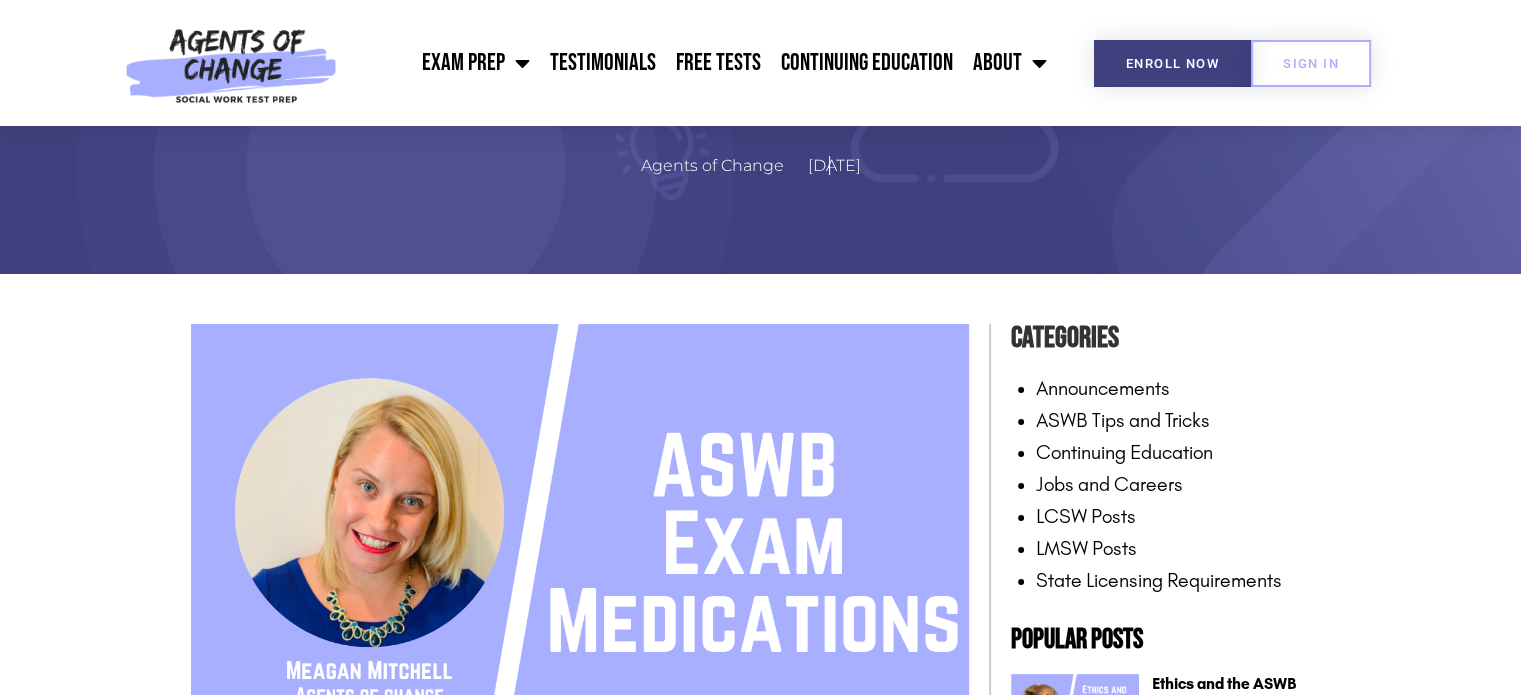 click on "Jobs and Careers" at bounding box center [1109, 484] 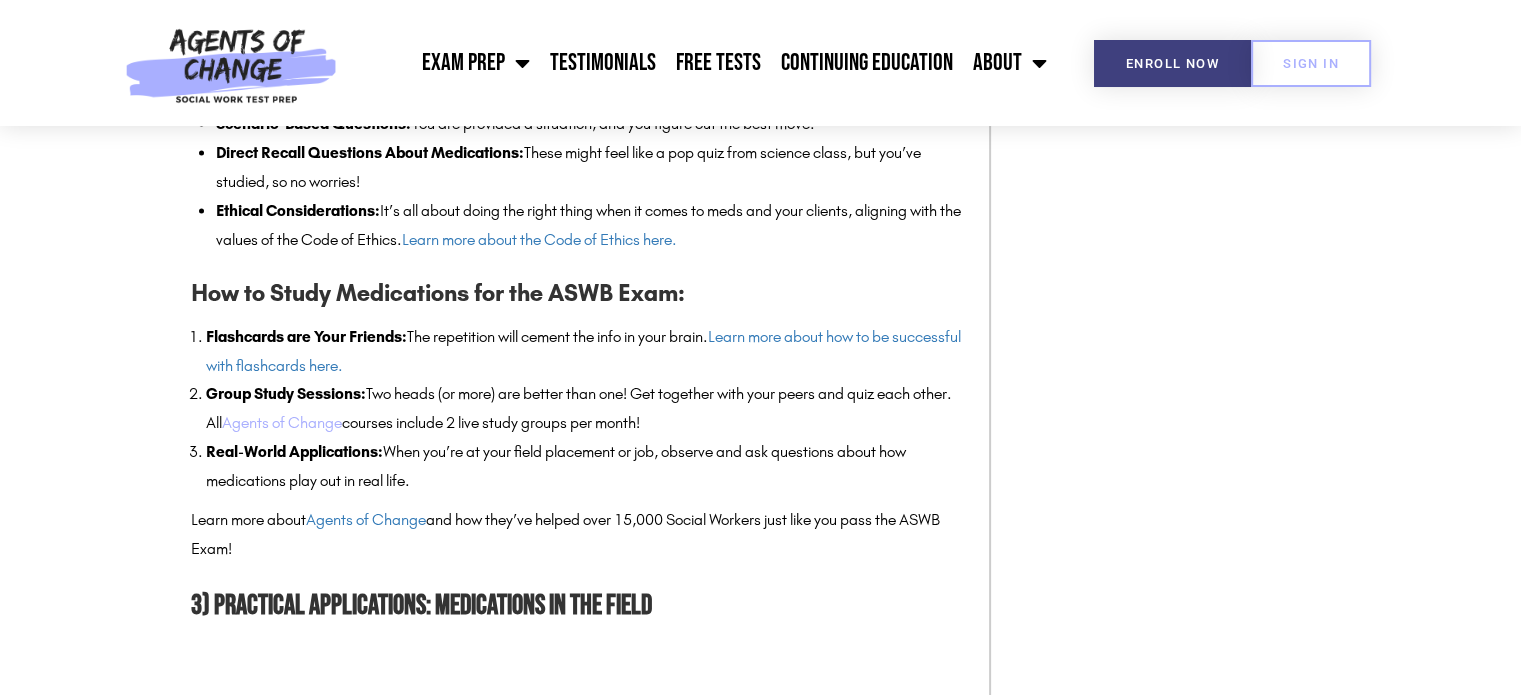 scroll, scrollTop: 3300, scrollLeft: 0, axis: vertical 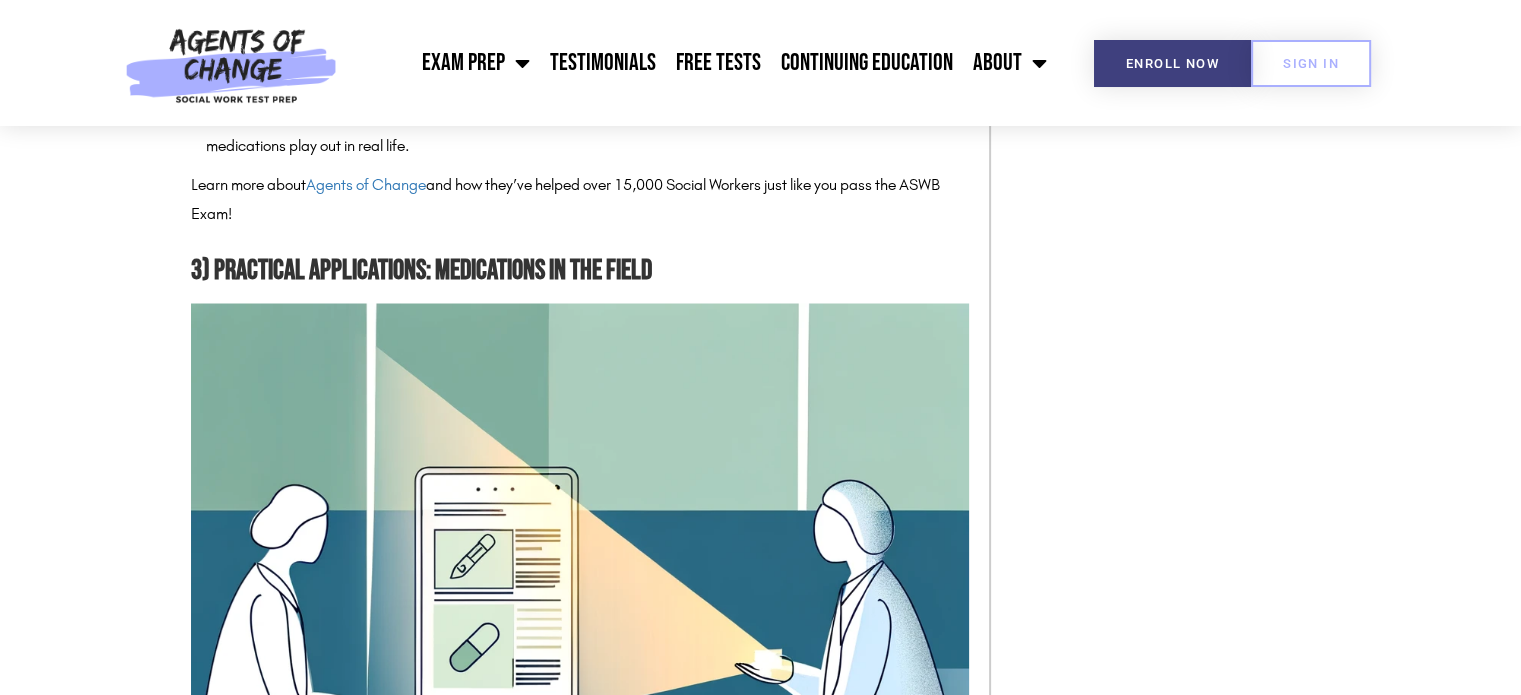 click at bounding box center (580, 692) 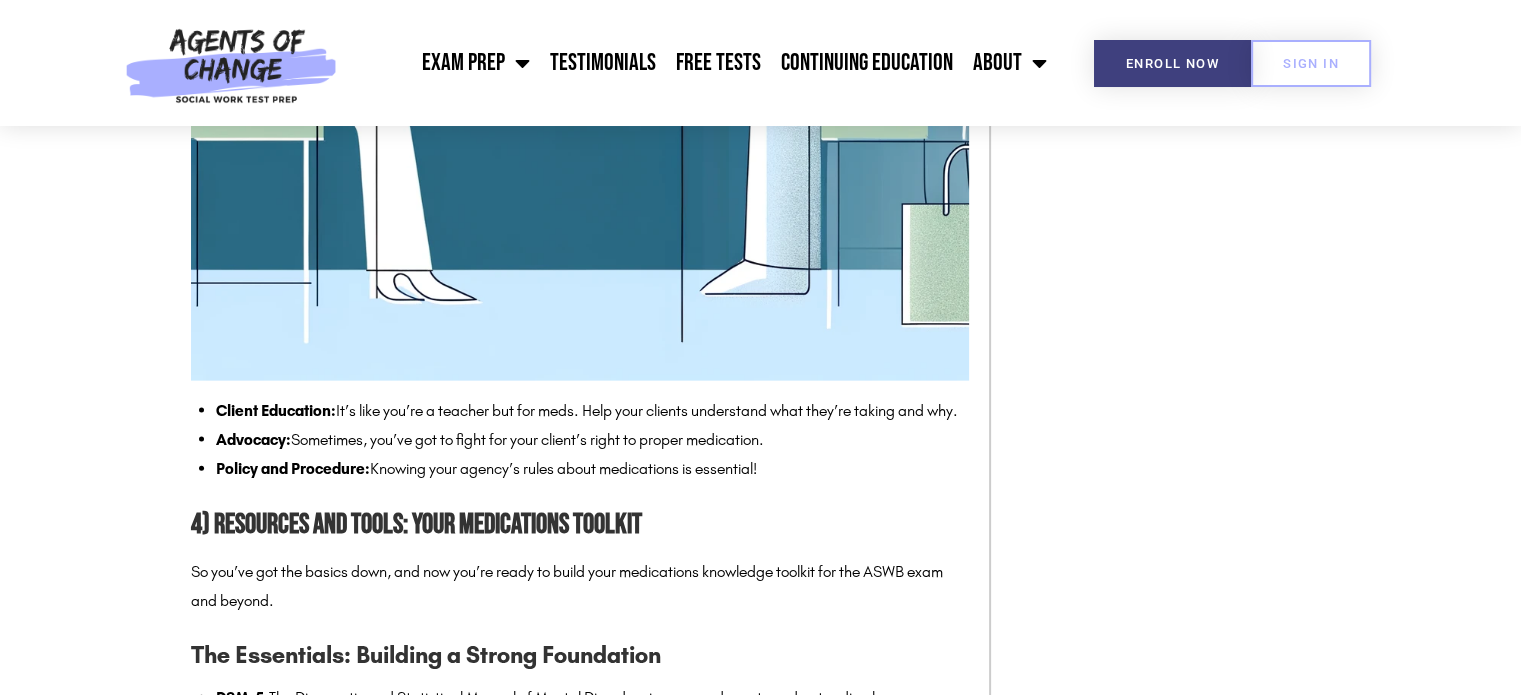 scroll, scrollTop: 4100, scrollLeft: 0, axis: vertical 